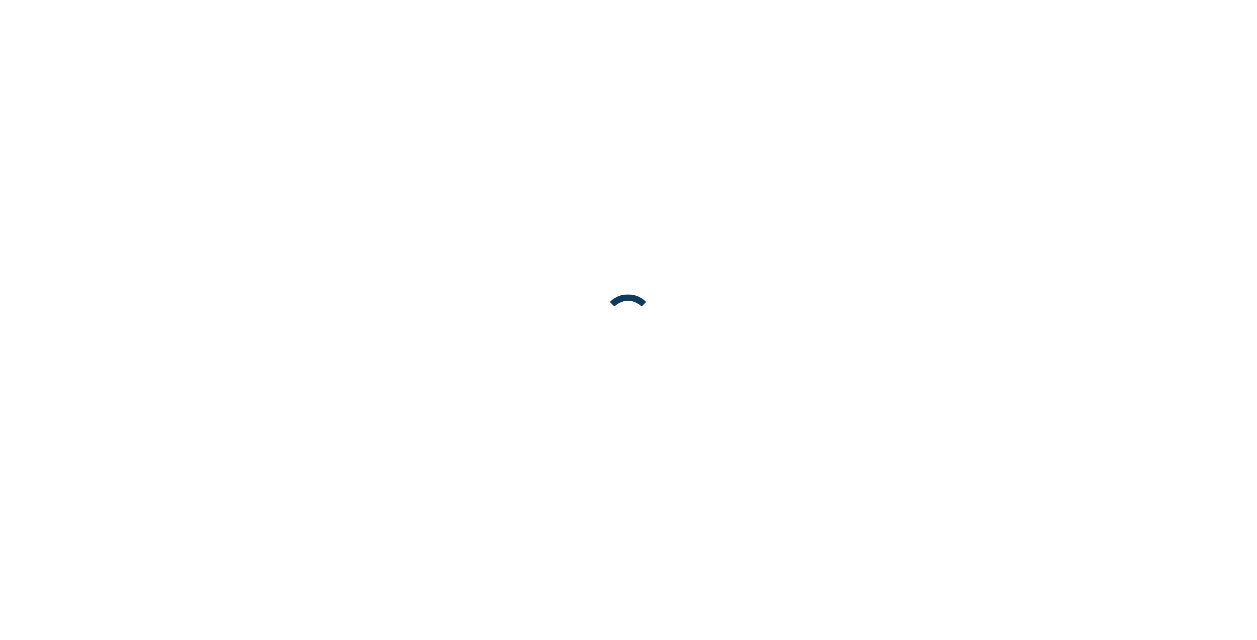 scroll, scrollTop: 0, scrollLeft: 0, axis: both 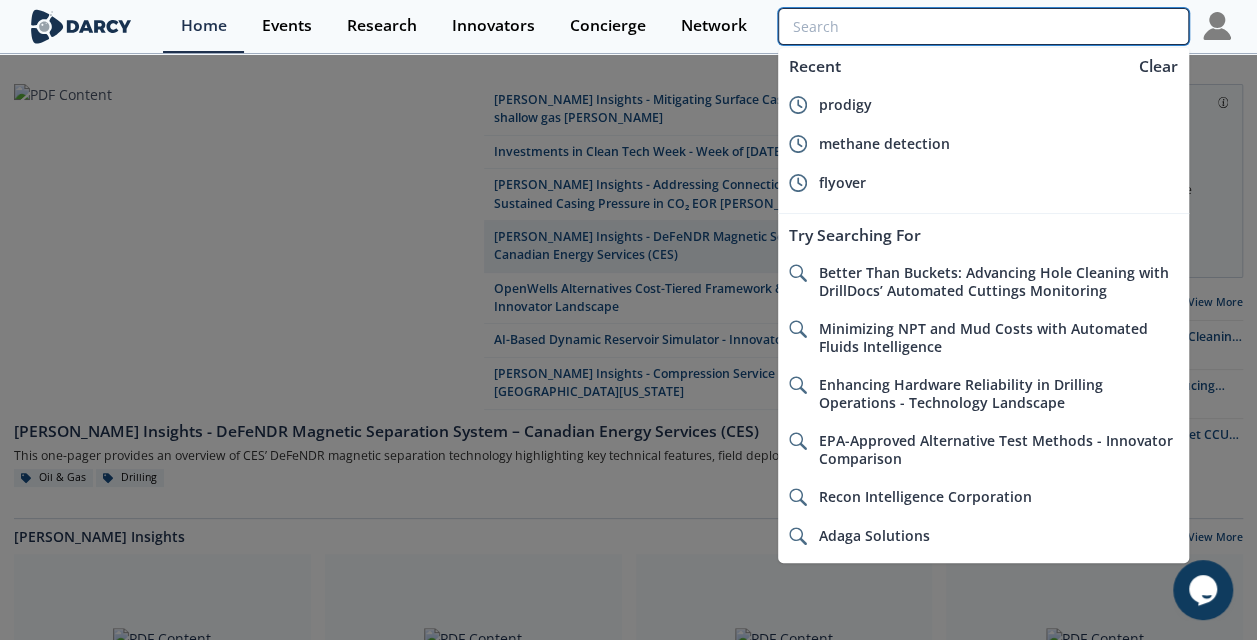 click at bounding box center [983, 26] 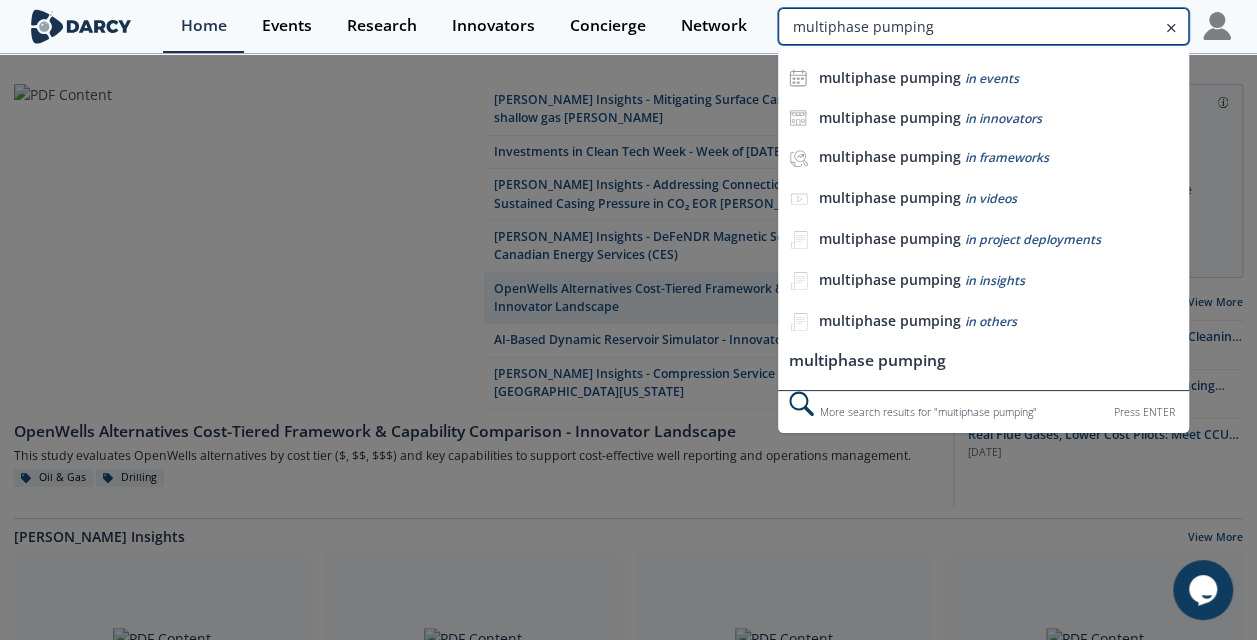 type on "multiphase pumping" 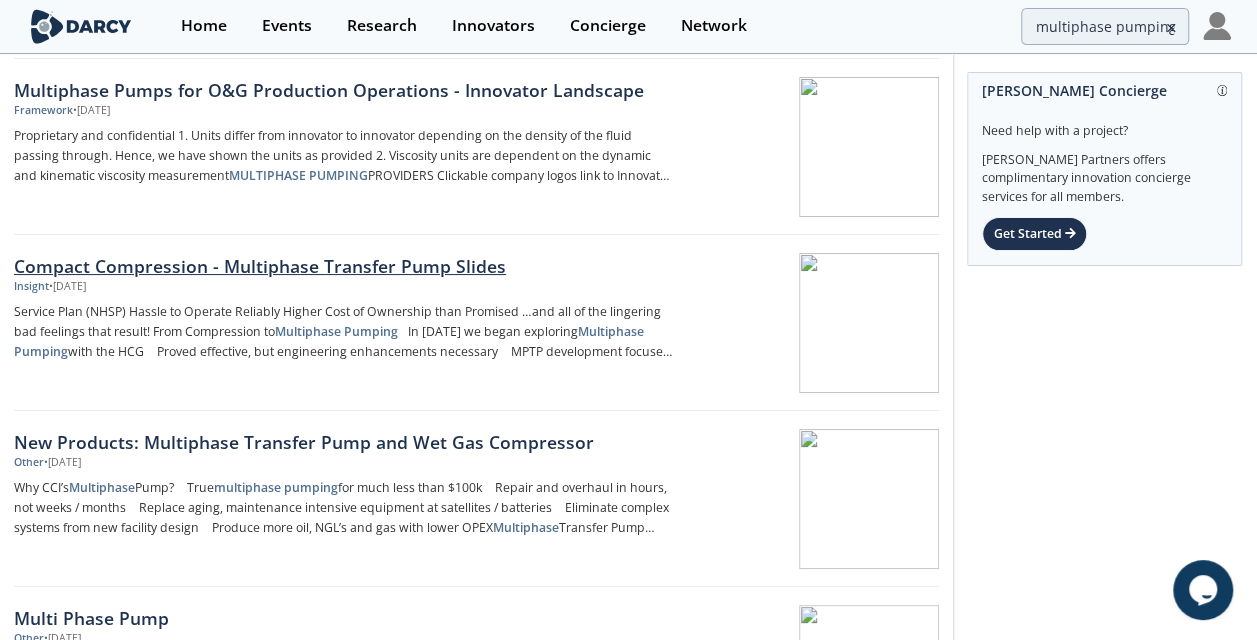 scroll, scrollTop: 100, scrollLeft: 0, axis: vertical 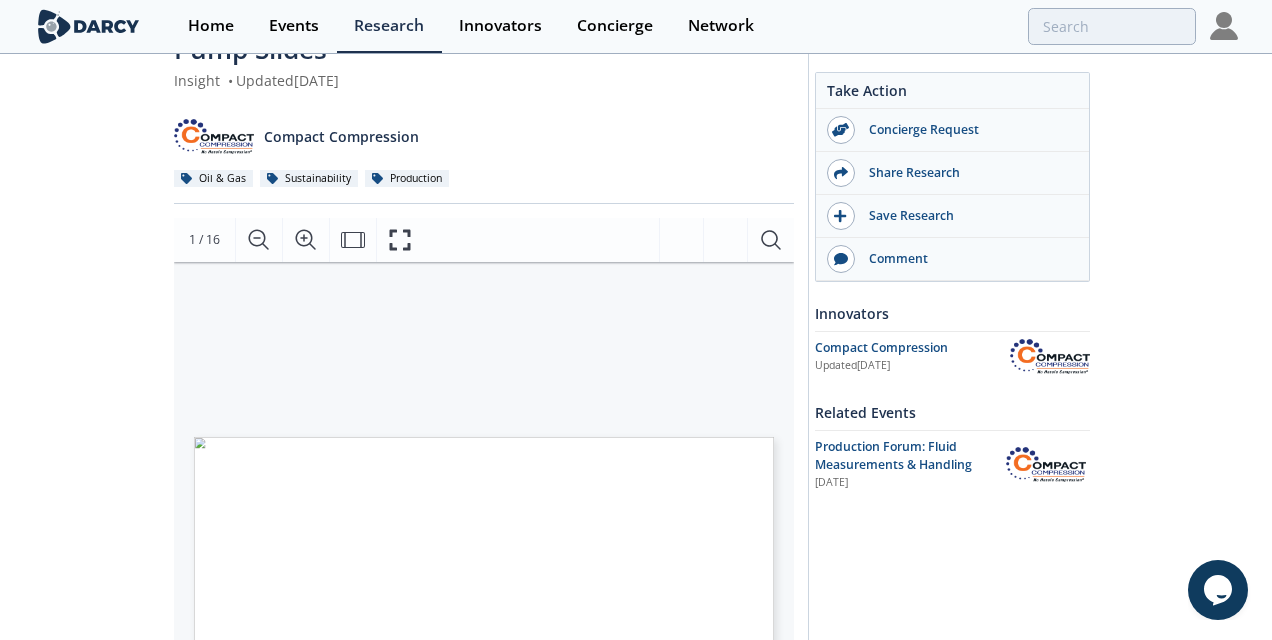 click on "Chris Scrupa,  P.Eng .
Business Development Manager Cargando Cargando Cargando Cargando Cargando" at bounding box center (474, 435) 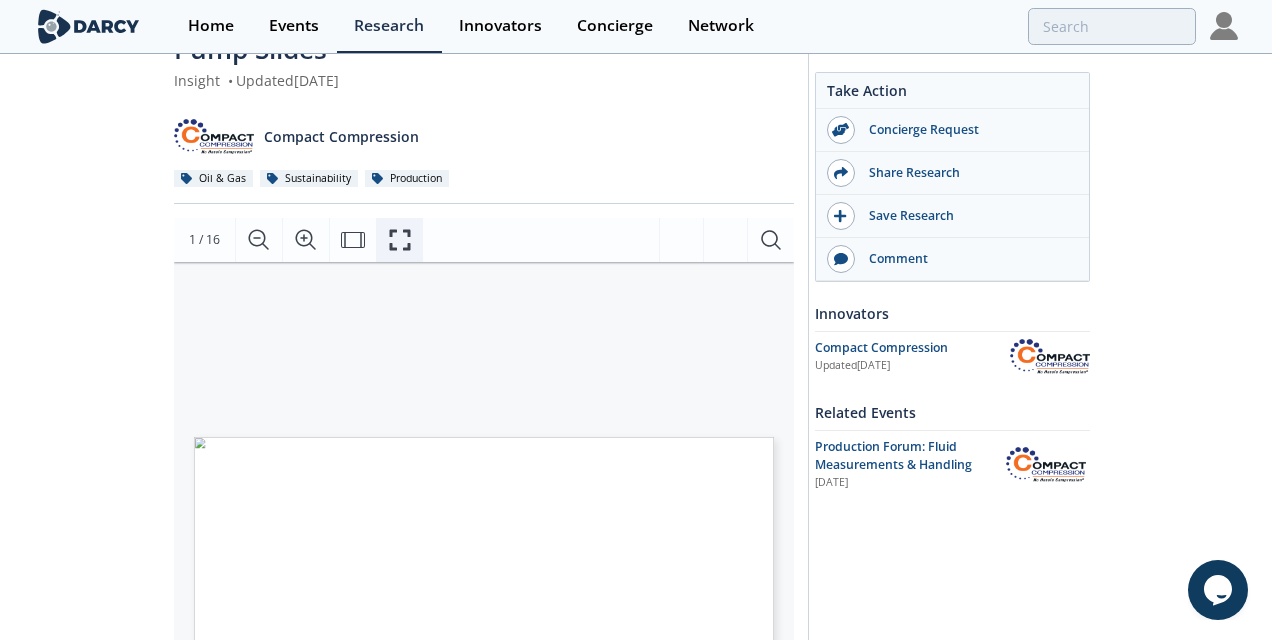 click 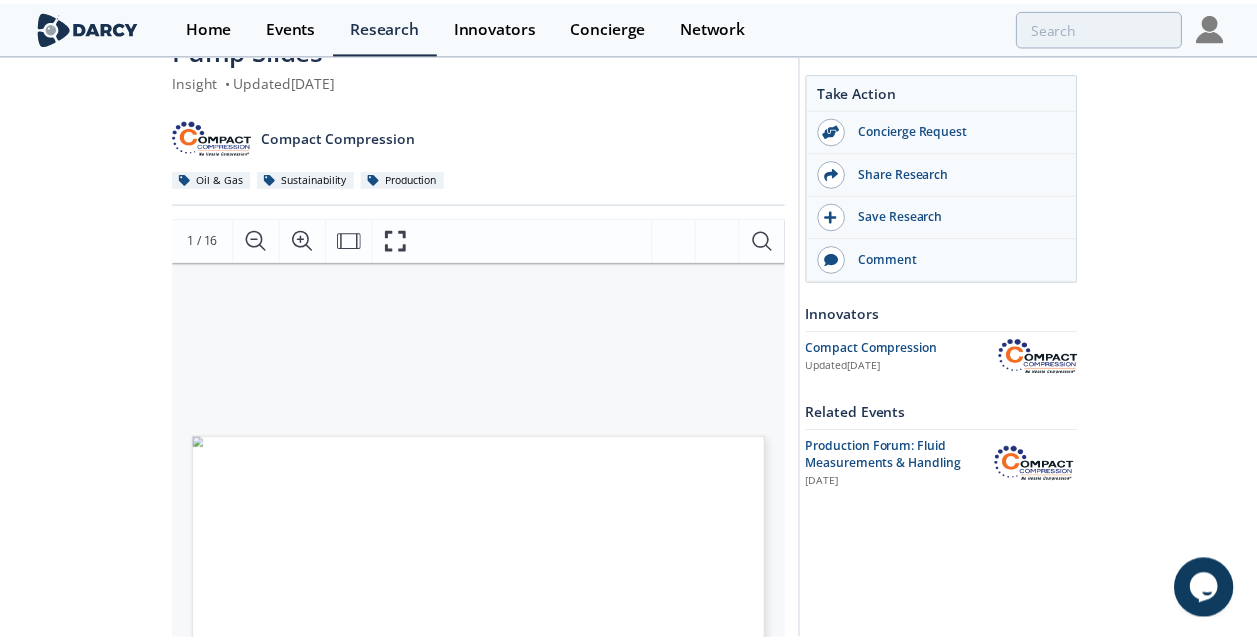 scroll, scrollTop: 0, scrollLeft: 0, axis: both 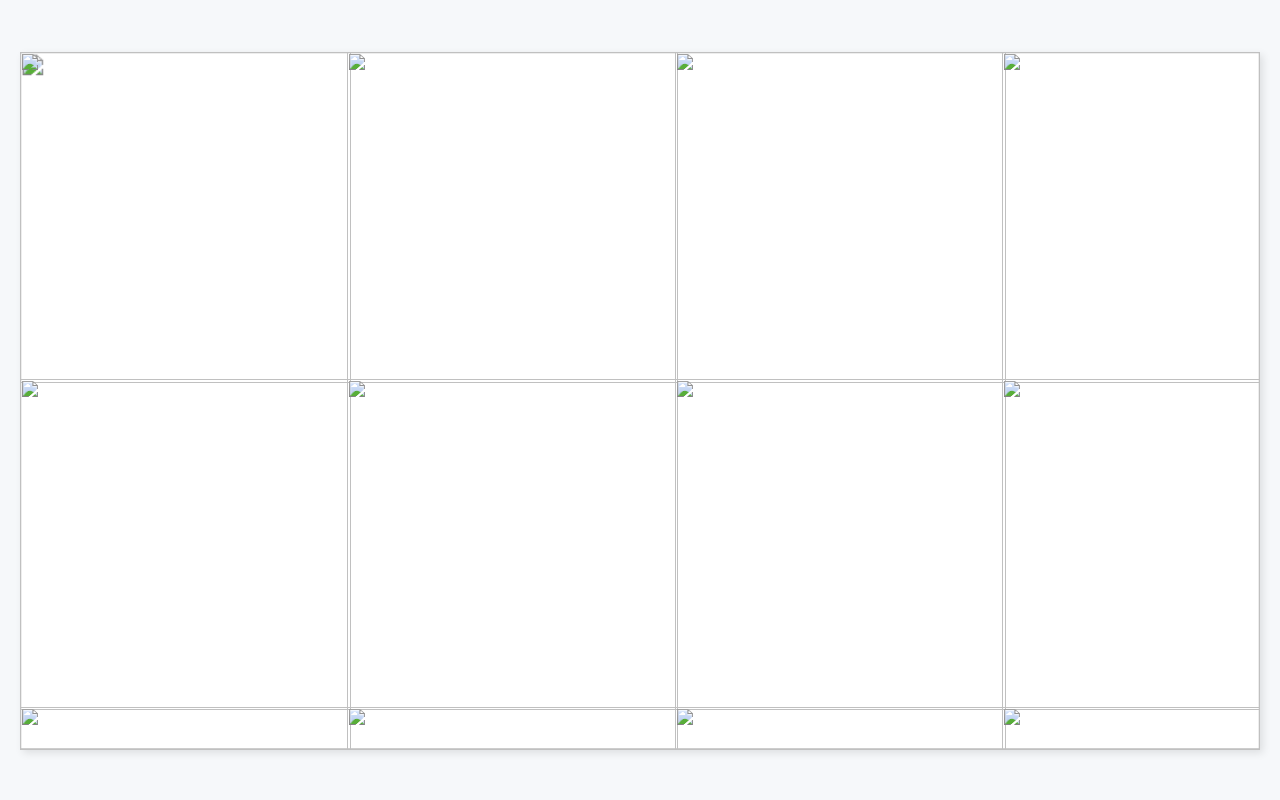 drag, startPoint x: 190, startPoint y: 251, endPoint x: 476, endPoint y: 372, distance: 310.54306 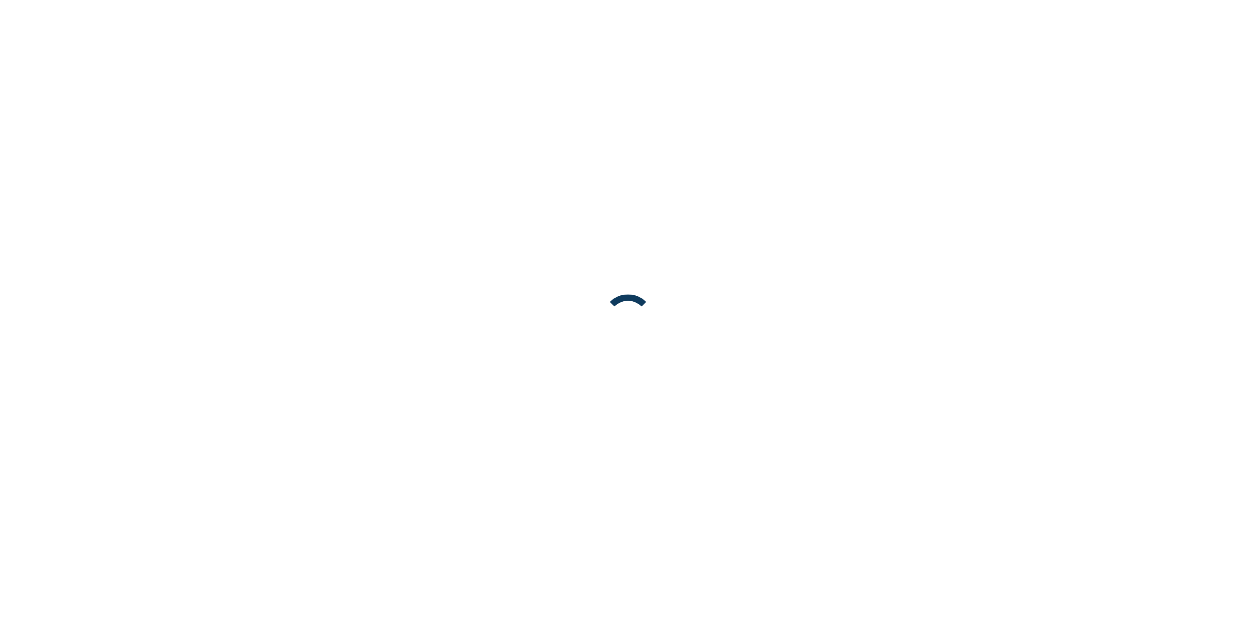 scroll, scrollTop: 0, scrollLeft: 0, axis: both 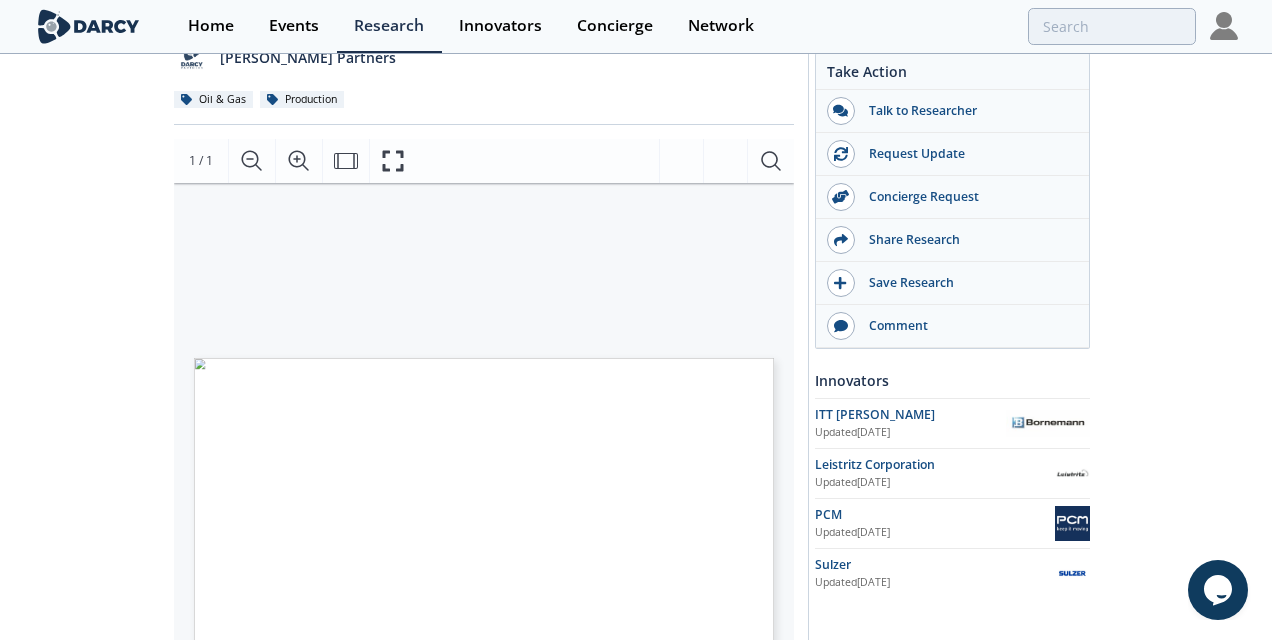 click at bounding box center [779, 621] 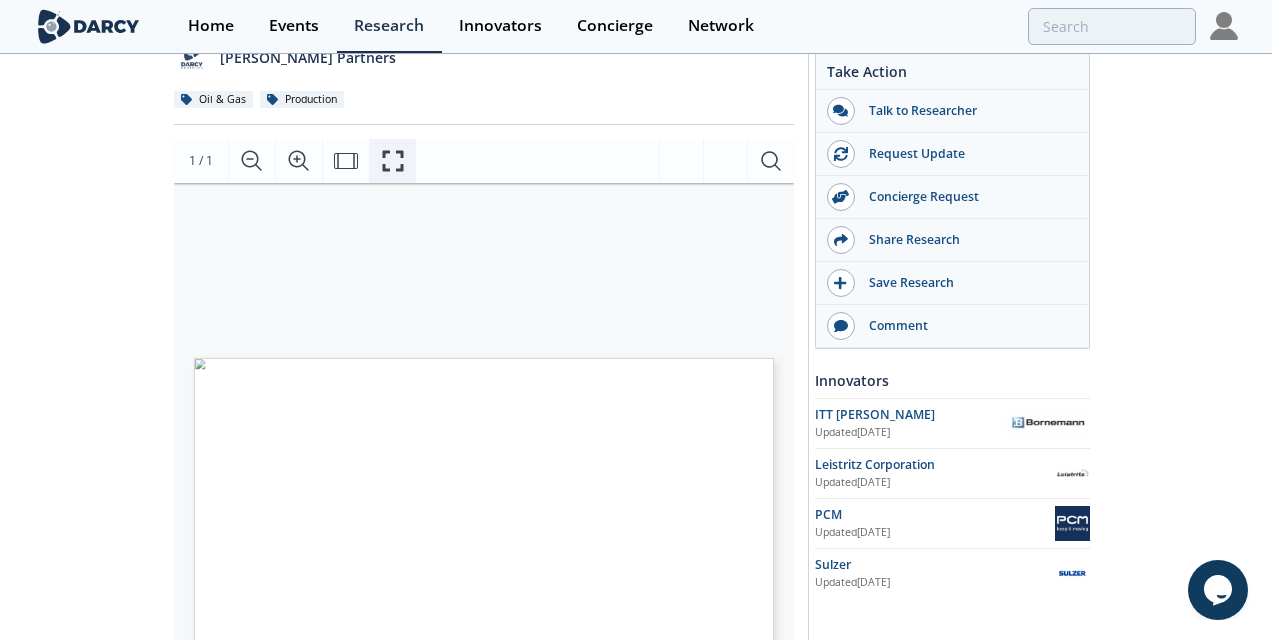click 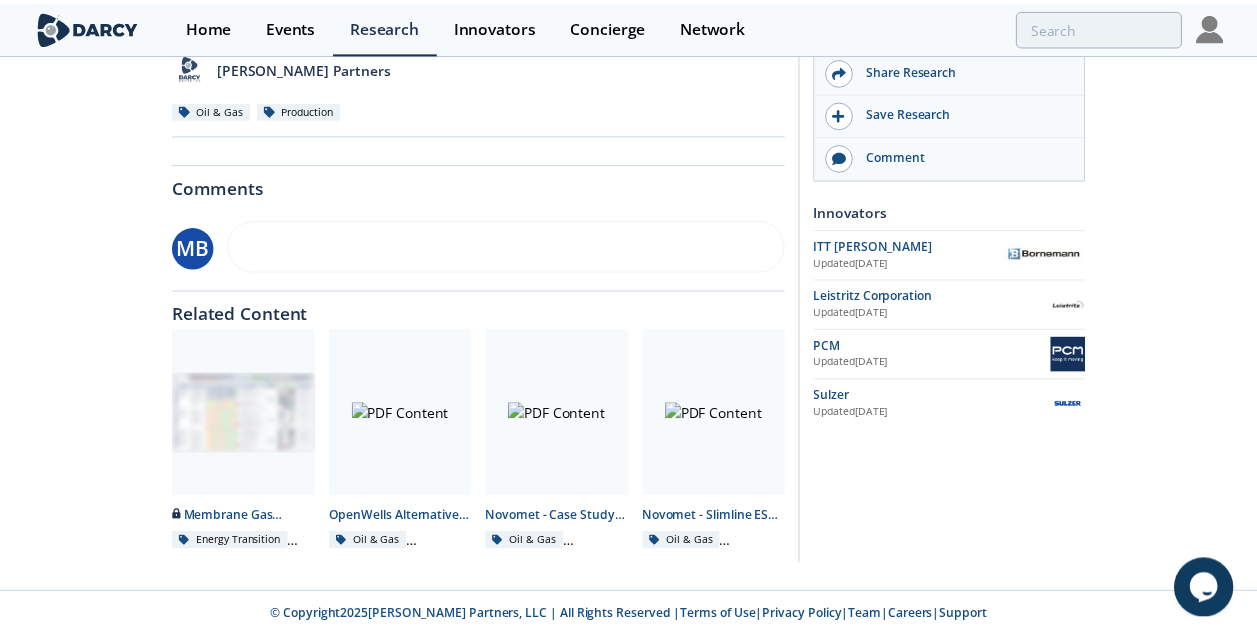 scroll, scrollTop: 0, scrollLeft: 0, axis: both 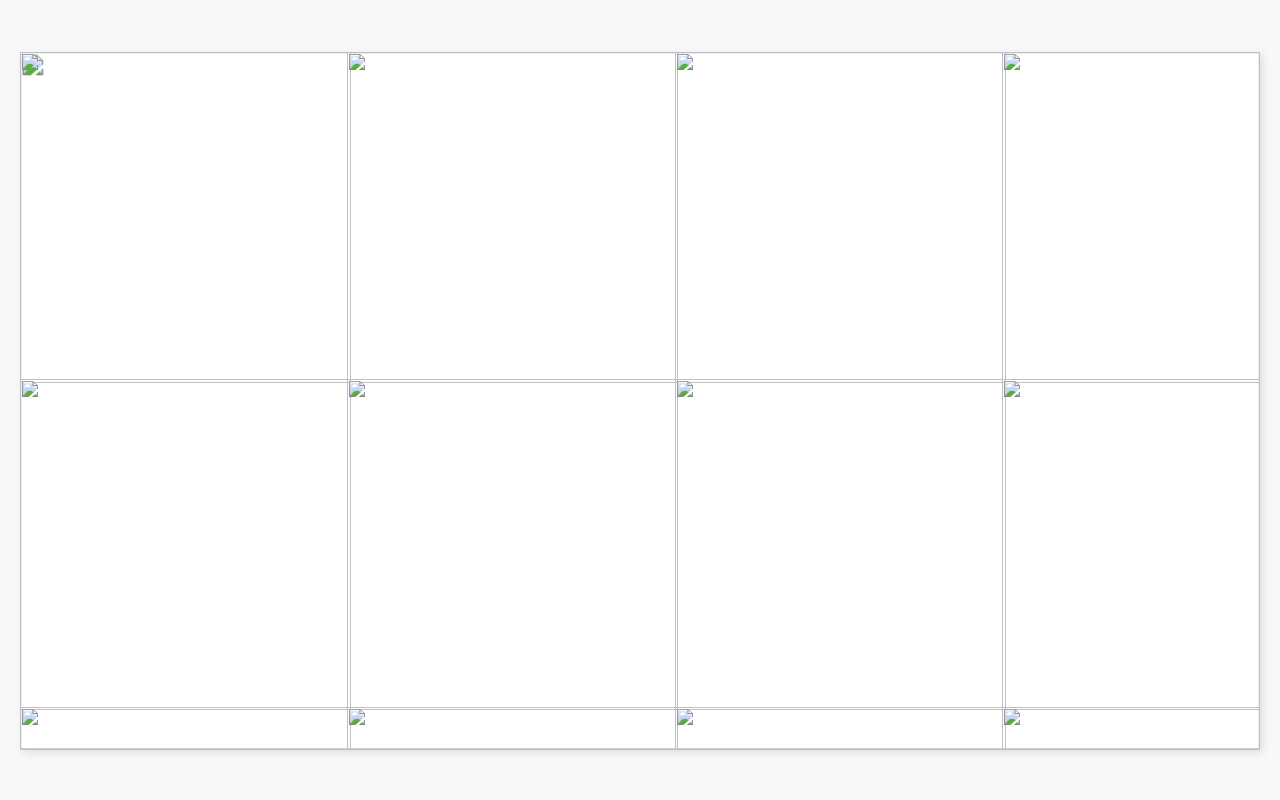 click at bounding box center [860, 795] 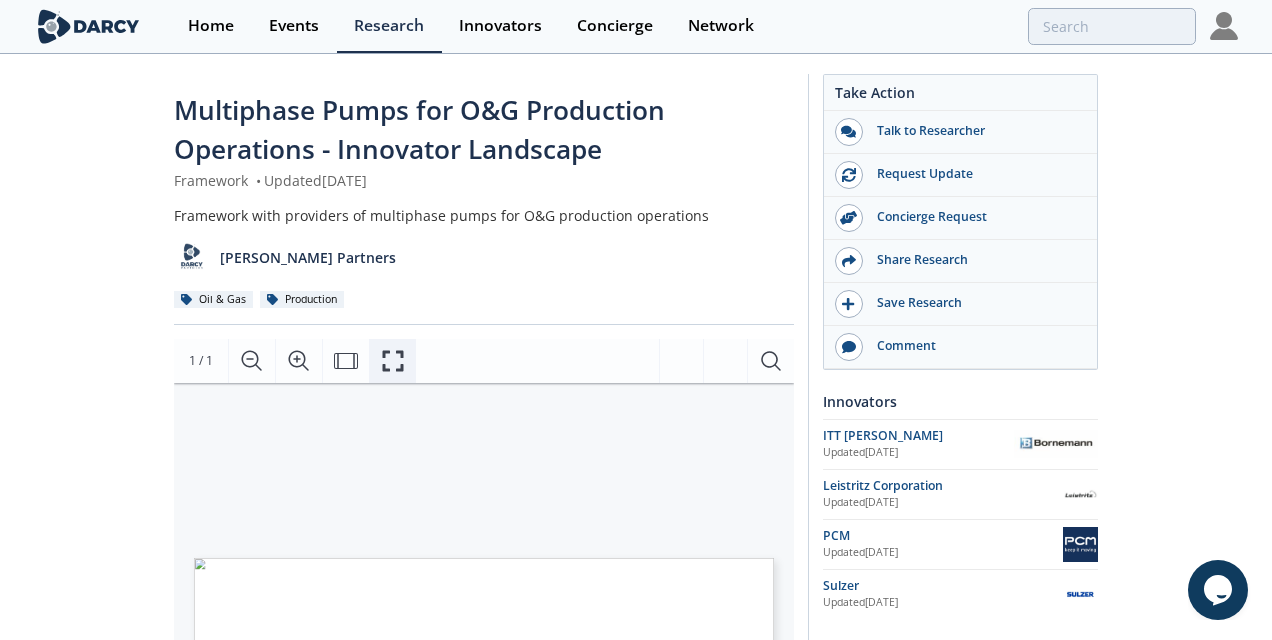 click 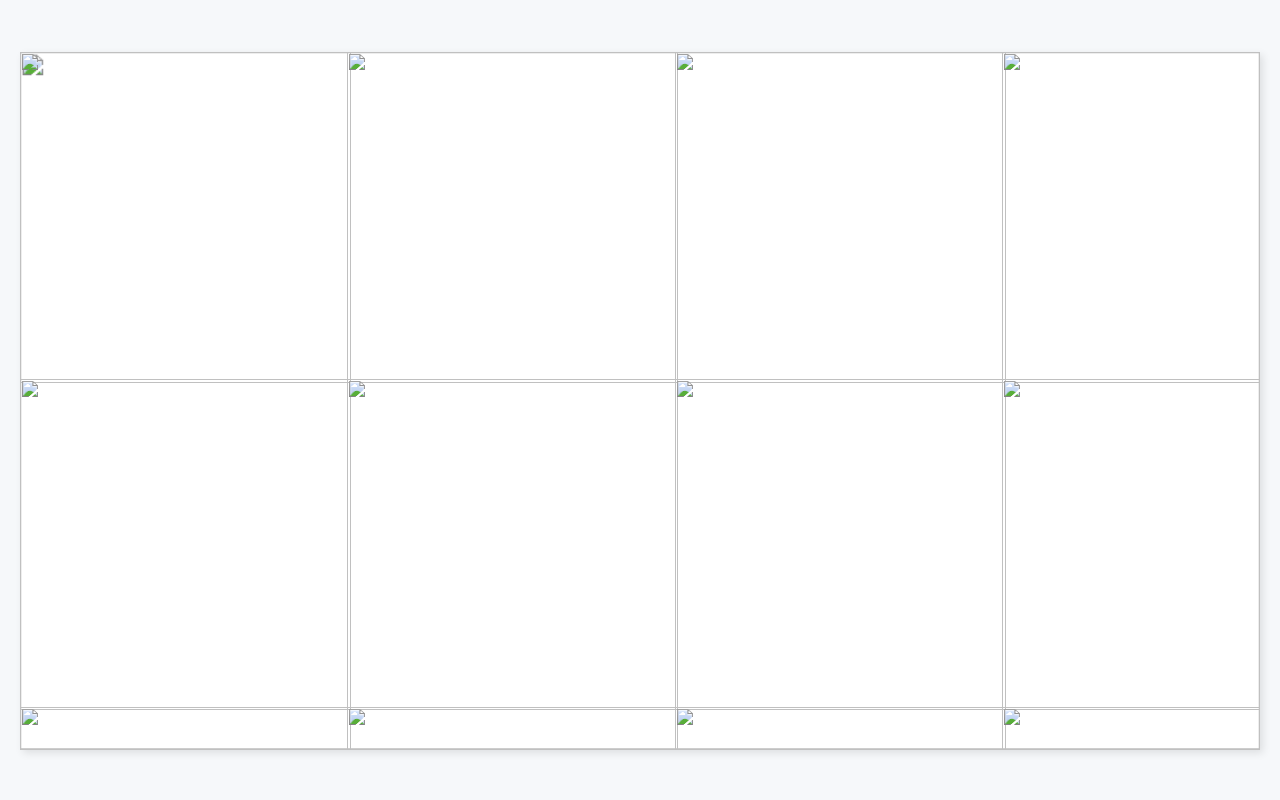 drag, startPoint x: 156, startPoint y: 664, endPoint x: 154, endPoint y: 554, distance: 110.01818 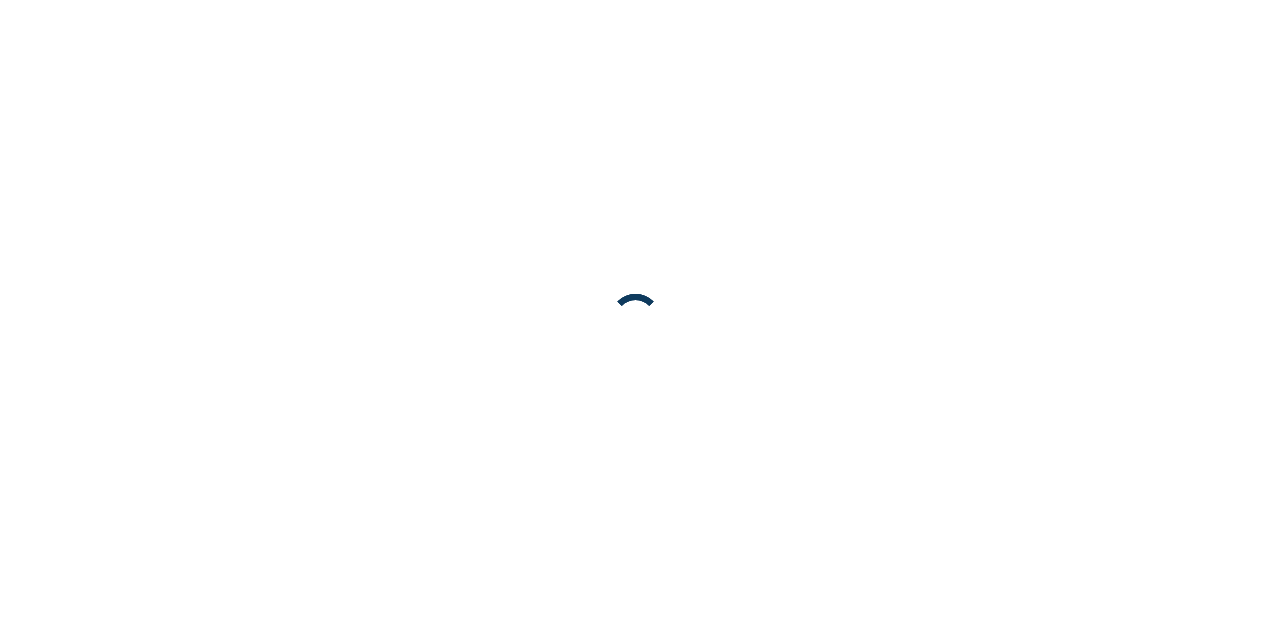 scroll, scrollTop: 0, scrollLeft: 0, axis: both 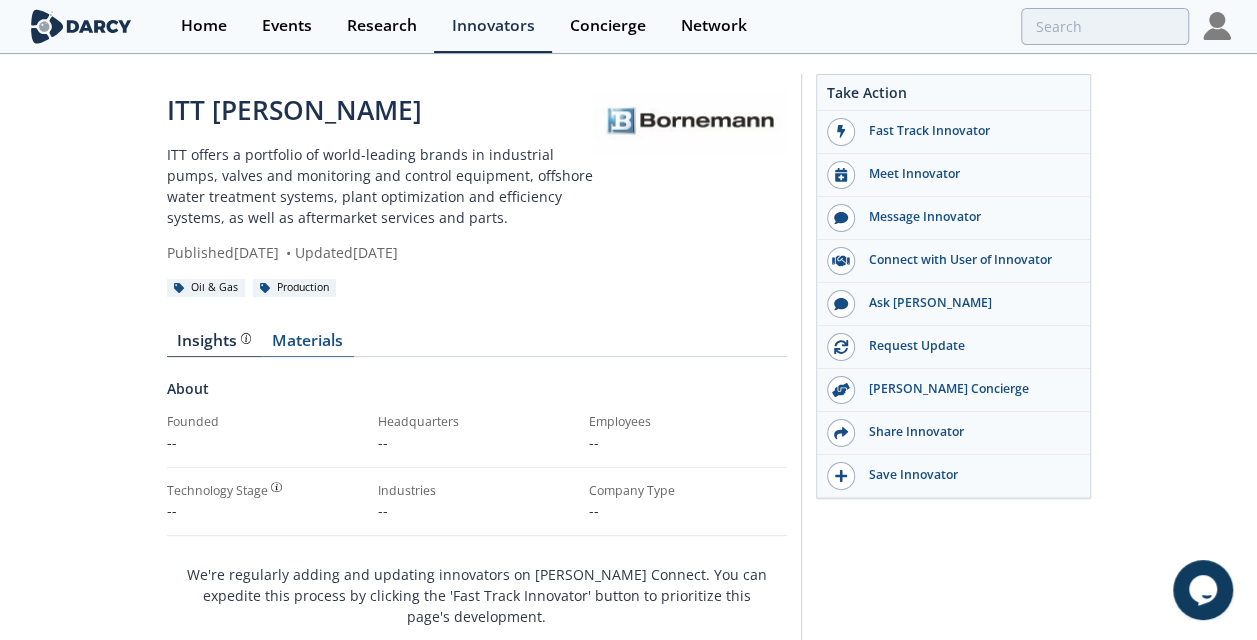 click on "Materials" at bounding box center [308, 345] 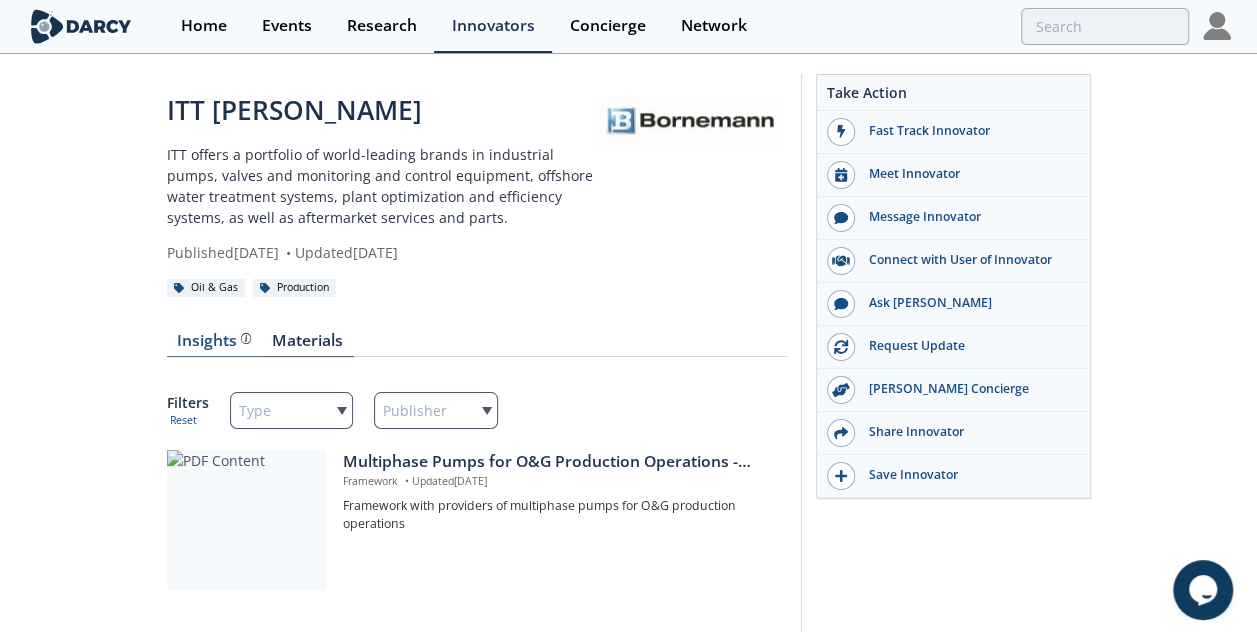 click on "Insights
The Darcy Research team’s summarized opinion of the innovator, the competitive landscape, background information of the innovator and snapshot of the customer base." at bounding box center (214, 341) 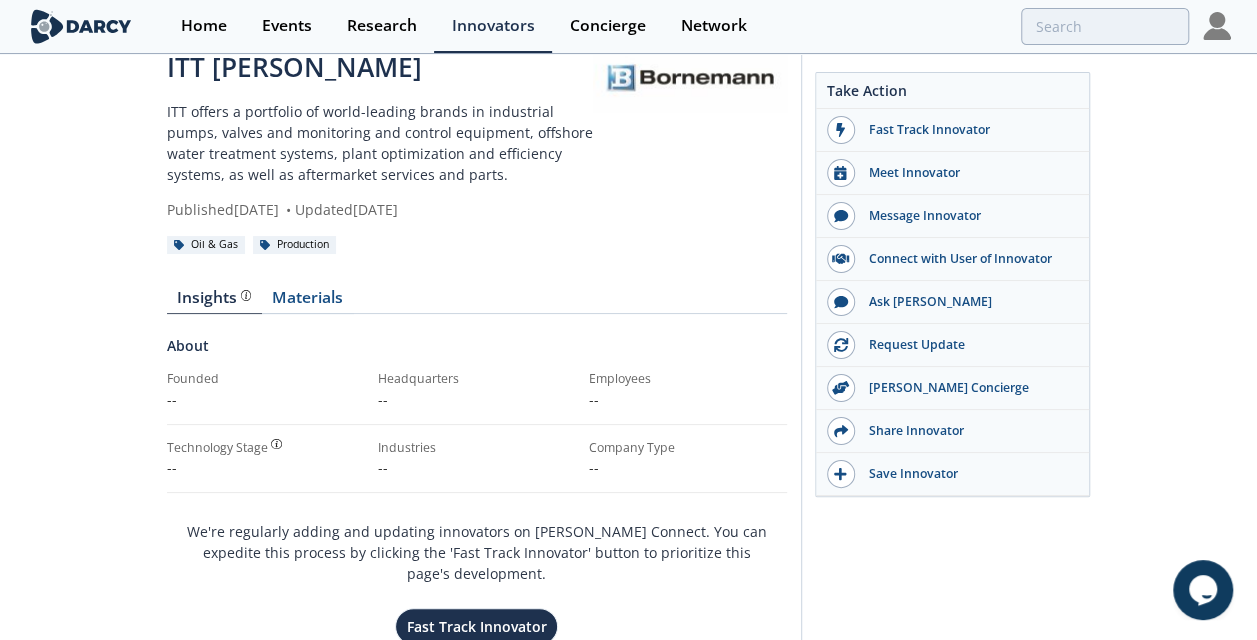 scroll, scrollTop: 0, scrollLeft: 0, axis: both 